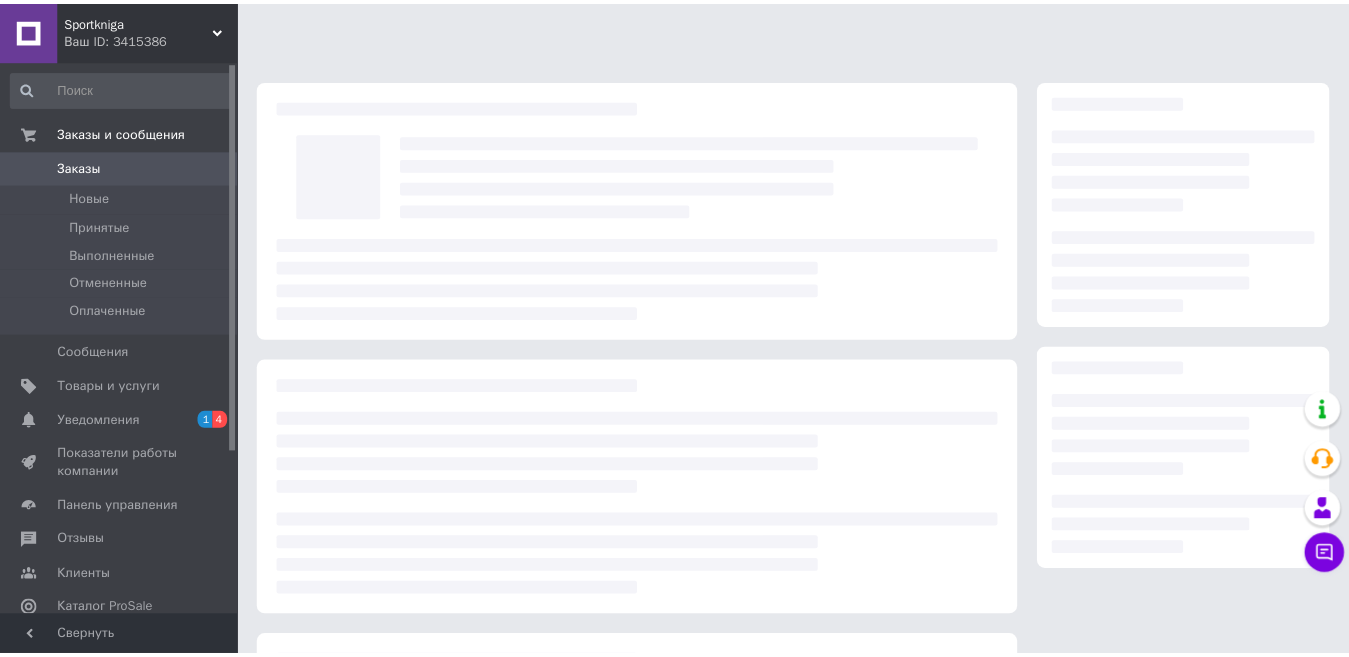 scroll, scrollTop: 200, scrollLeft: 0, axis: vertical 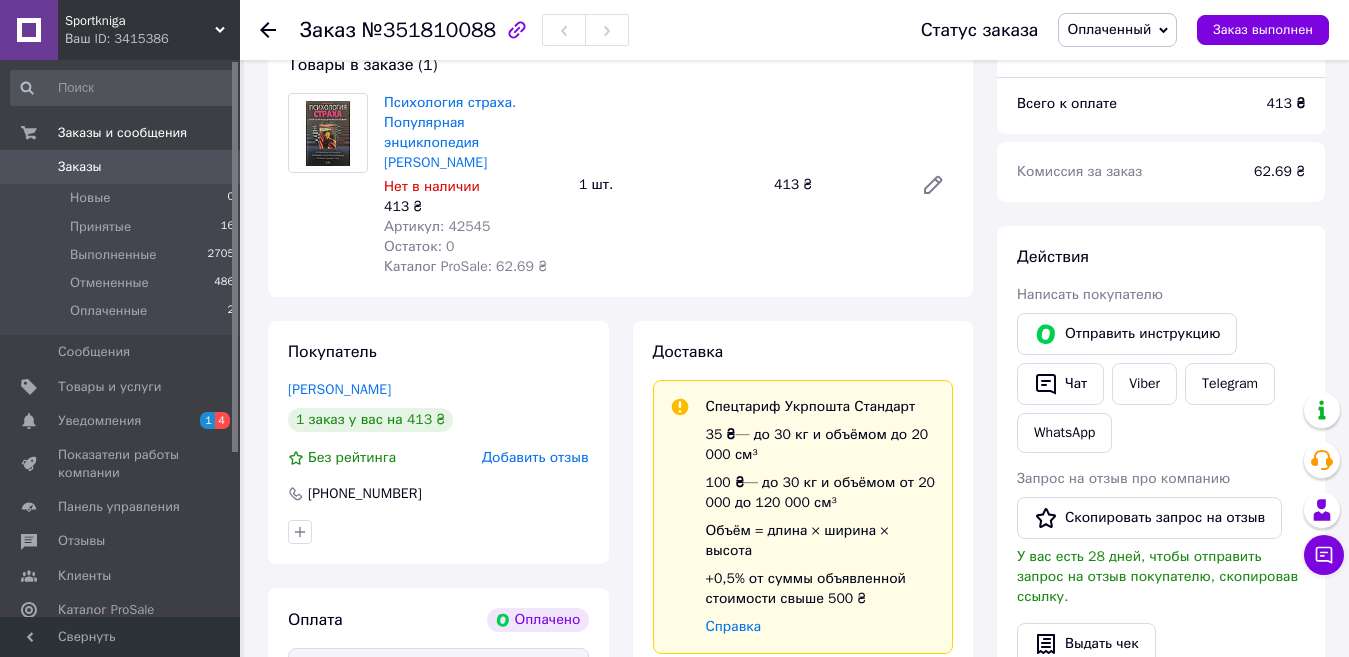 click on "Заказы" at bounding box center (80, 167) 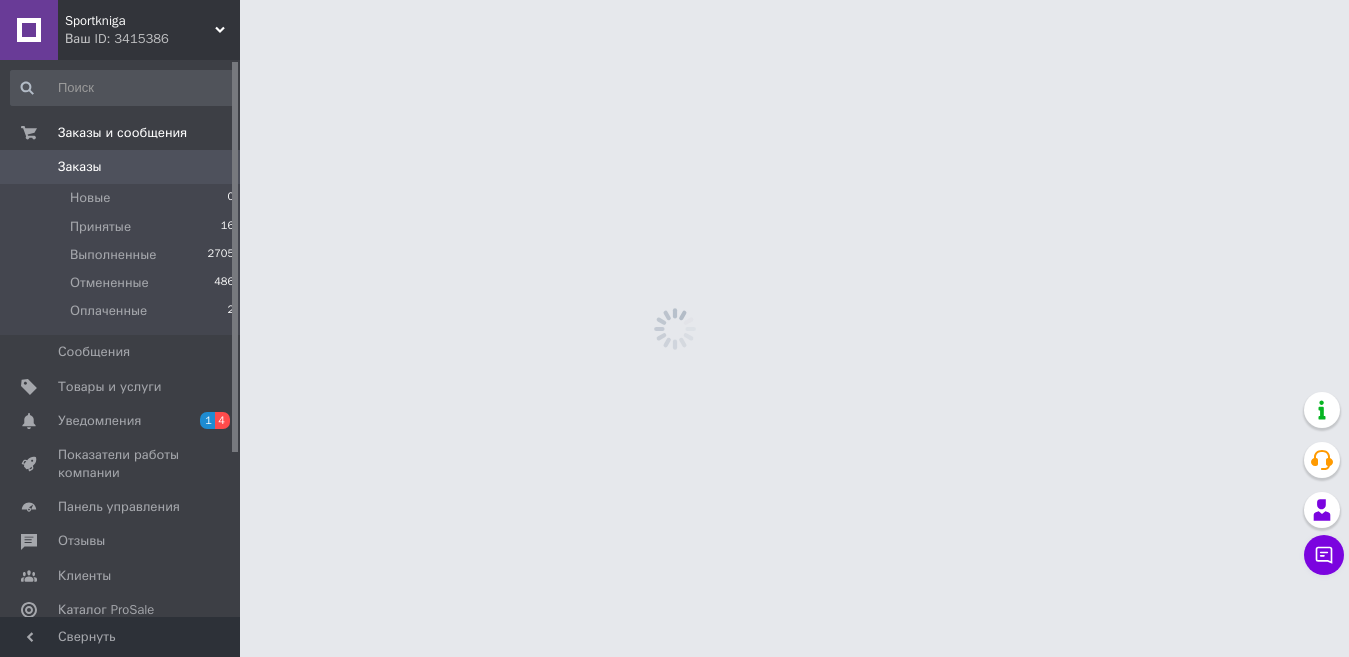 scroll, scrollTop: 0, scrollLeft: 0, axis: both 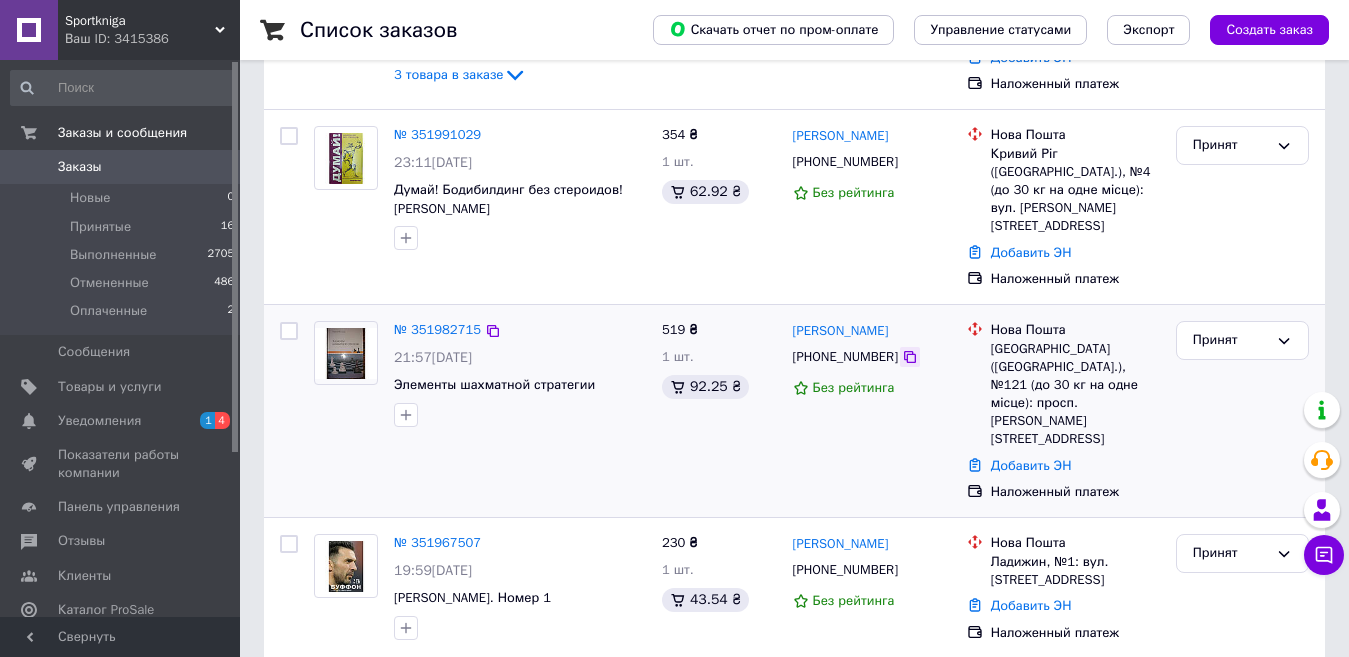 click 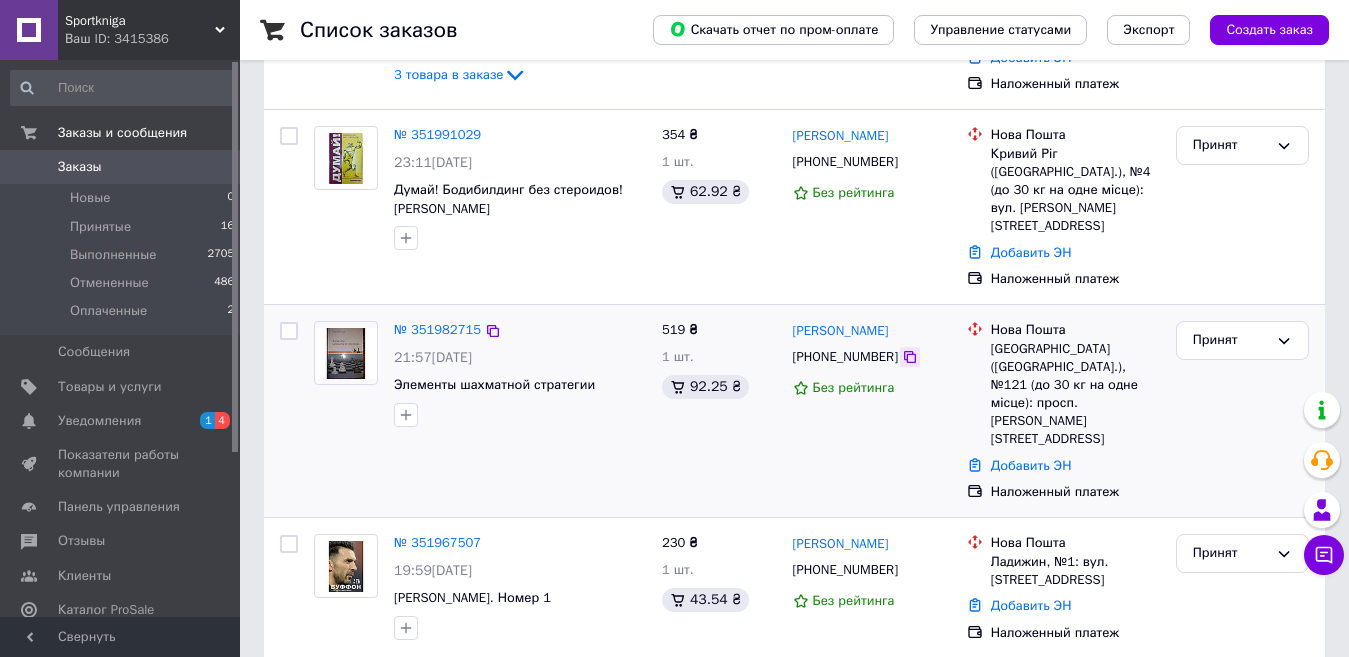 click 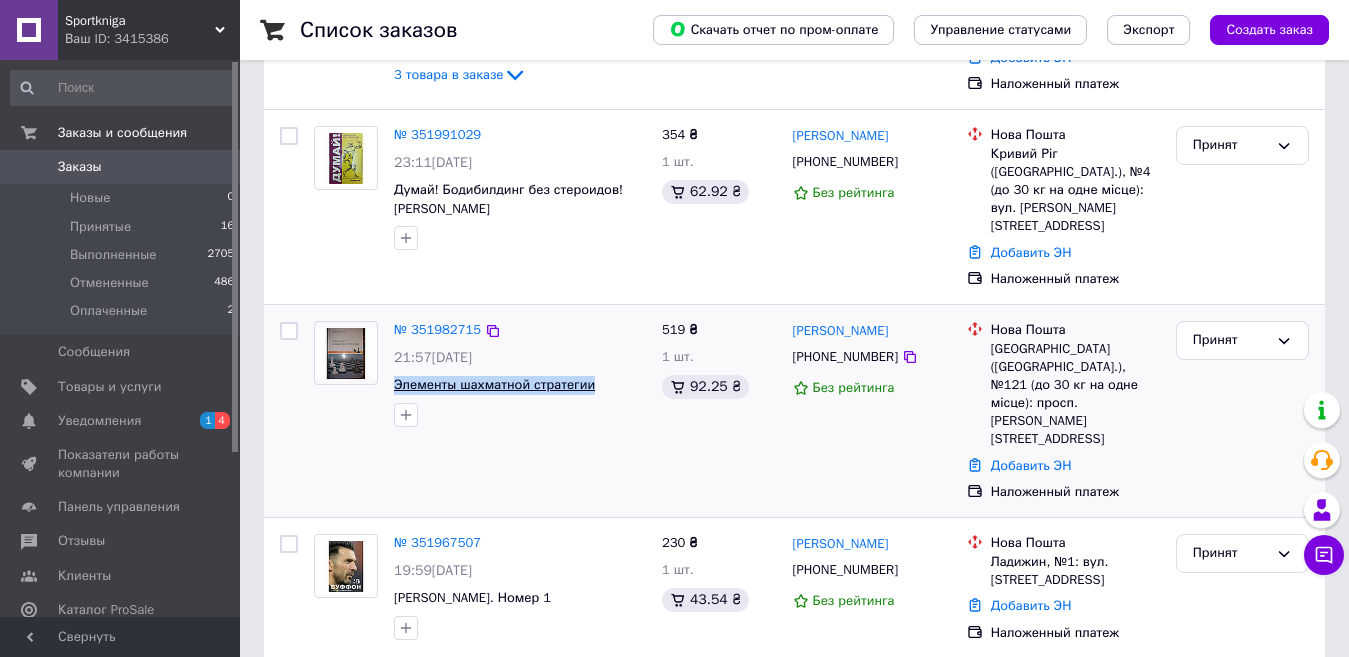 drag, startPoint x: 590, startPoint y: 375, endPoint x: 394, endPoint y: 384, distance: 196.20653 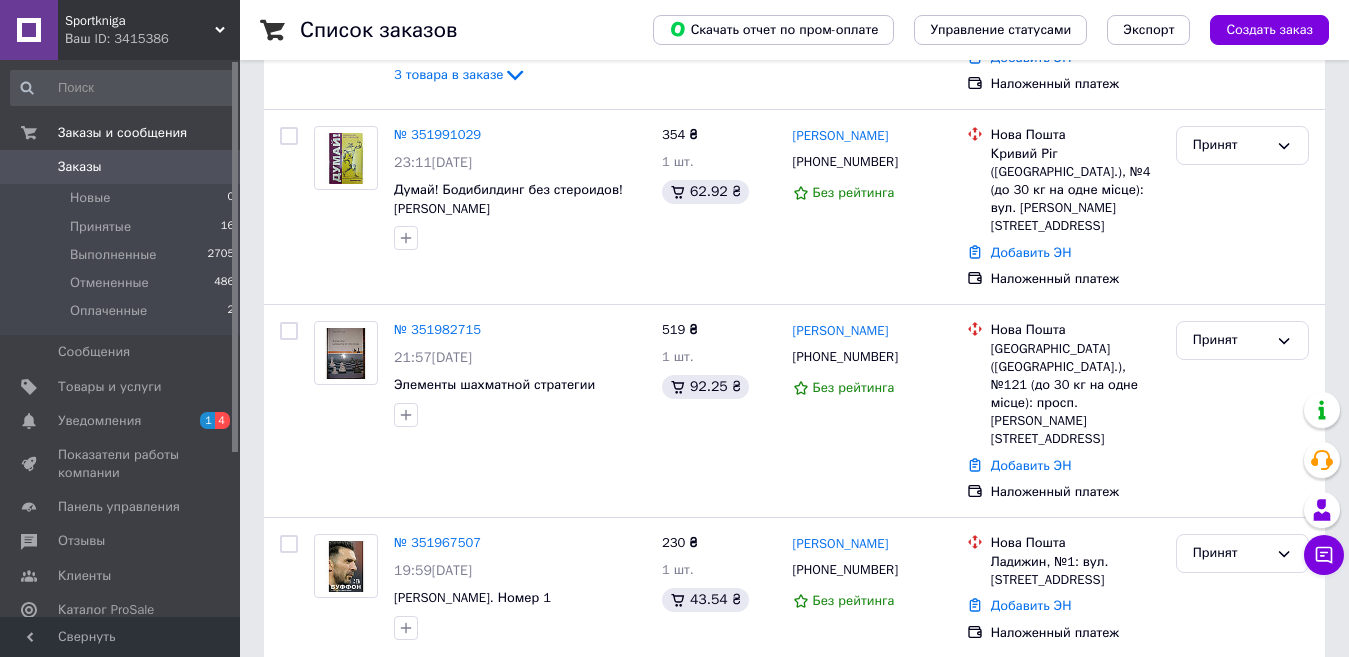 click on "Список заказов   Скачать отчет по пром-оплате Управление статусами Экспорт Создать заказ Фильтры Сохраненные фильтры: Все (3209) Заказ Сумма Покупатель Доставка и оплата Статус № 352028303 10:40[DATE] Футбол. Обучение системе игры 4-3-3 Люкези [PERSON_NAME]. 3 товара в заказе 1 257 ₴ 3 шт. 249.06 ₴ [PERSON_NAME] [PHONE_NUMBER] 100% Нова Пошта [PERSON_NAME] ([GEOGRAPHIC_DATA], [GEOGRAPHIC_DATA].), № 3 (до 10 кг): ул. Соборная (ран. [PERSON_NAME]), 23 Добавить ЭН Наложенный платеж Принят № 351991029 23:11[DATE] Думай! Бодибилдинг без стероидов! [PERSON_NAME] 354 ₴ 1 шт. 62.92 ₴ [PERSON_NAME] [PHONE_NUMBER] Без рейтинга Принят 100%" at bounding box center (794, 4600) 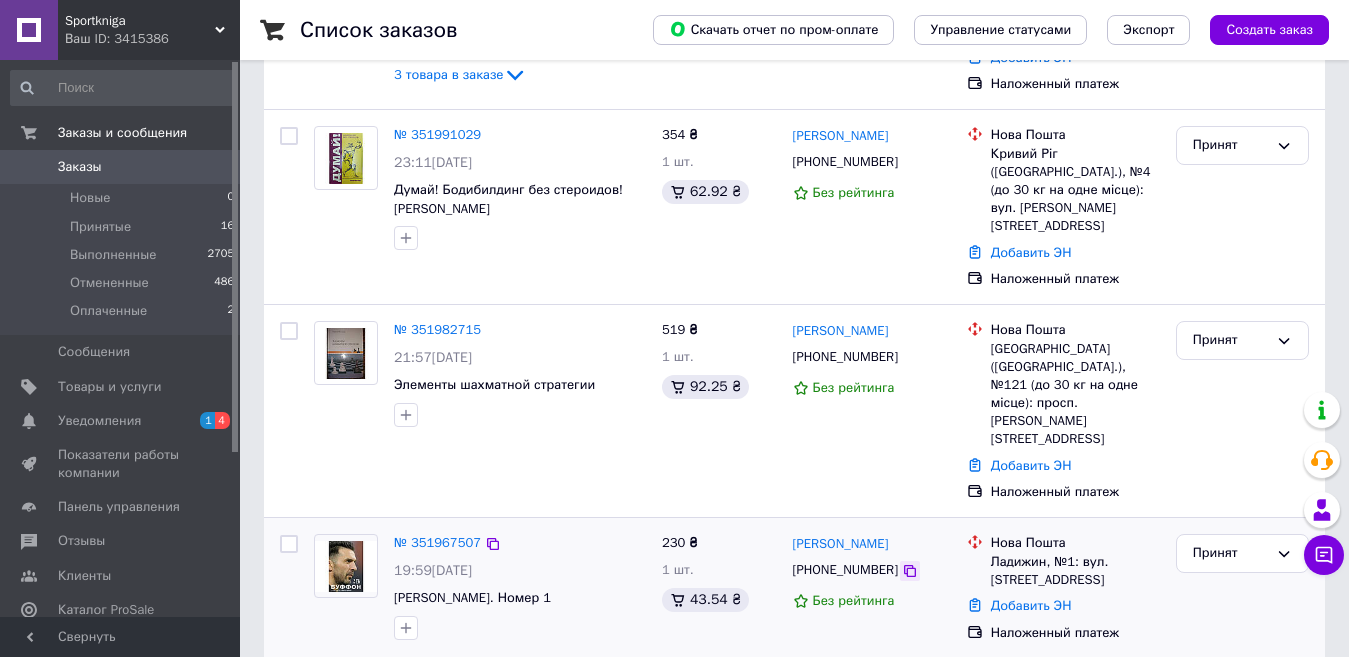 click 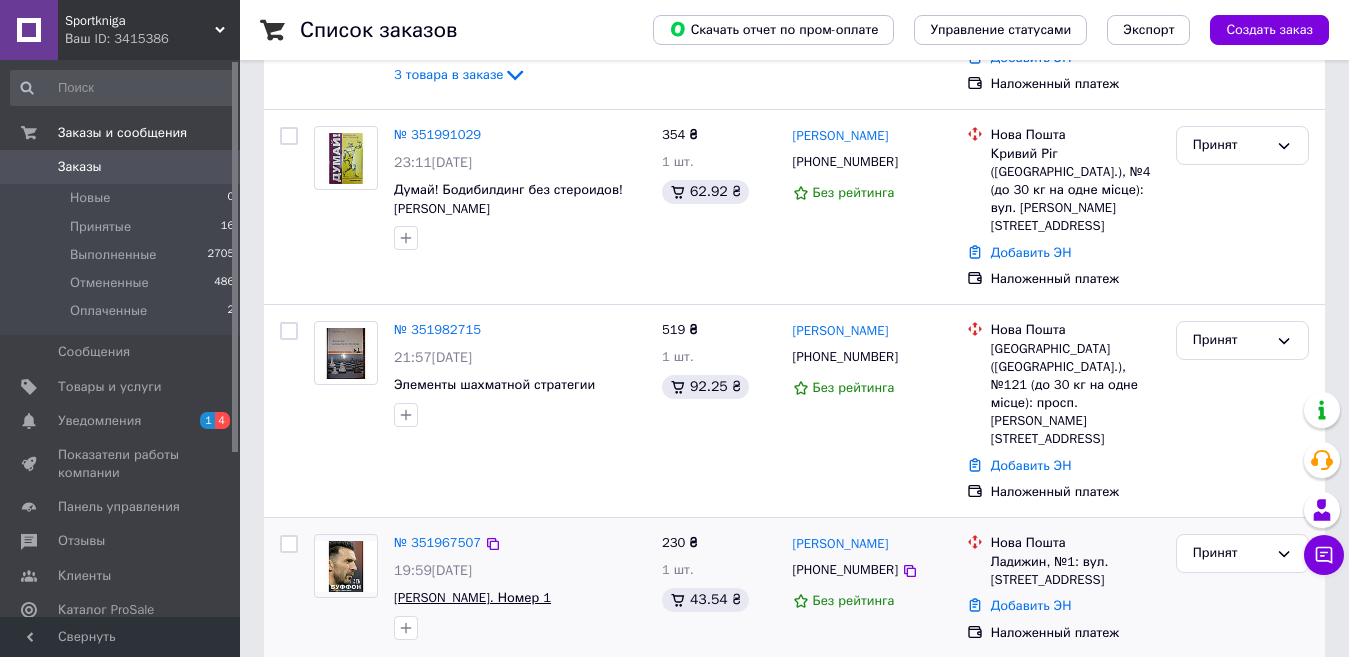 drag, startPoint x: 591, startPoint y: 553, endPoint x: 394, endPoint y: 554, distance: 197.00253 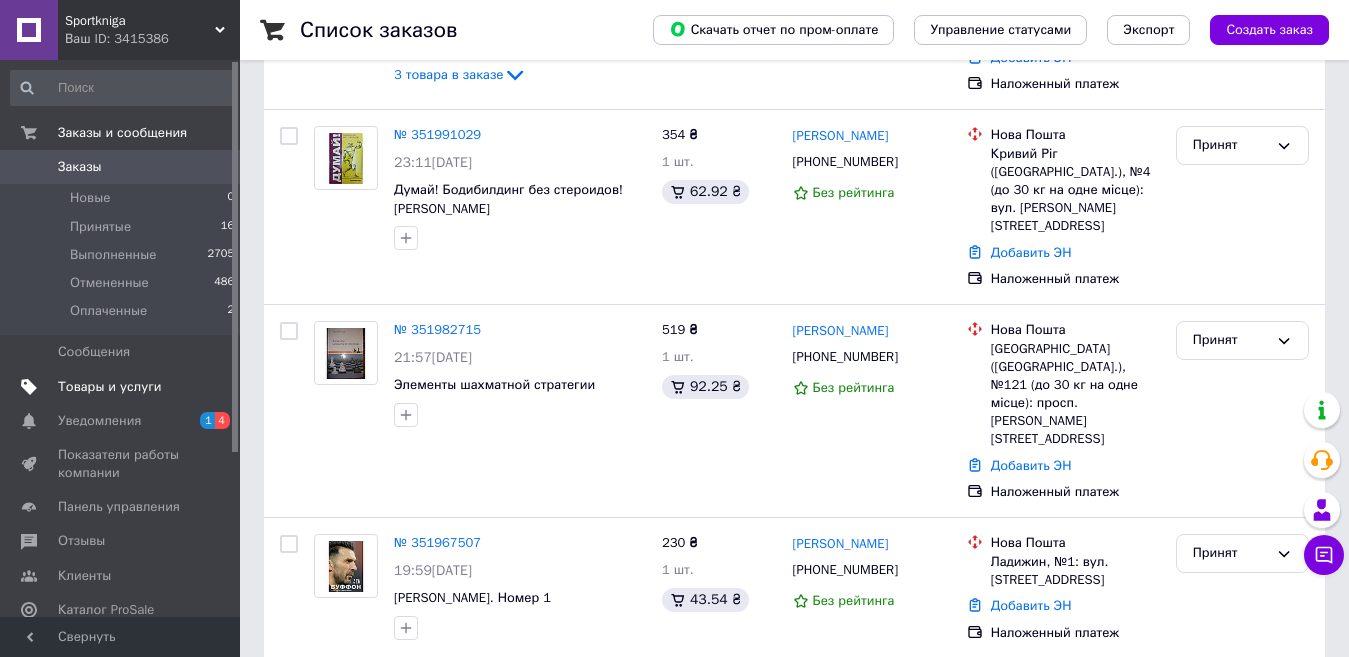 click on "Товары и услуги" at bounding box center [110, 387] 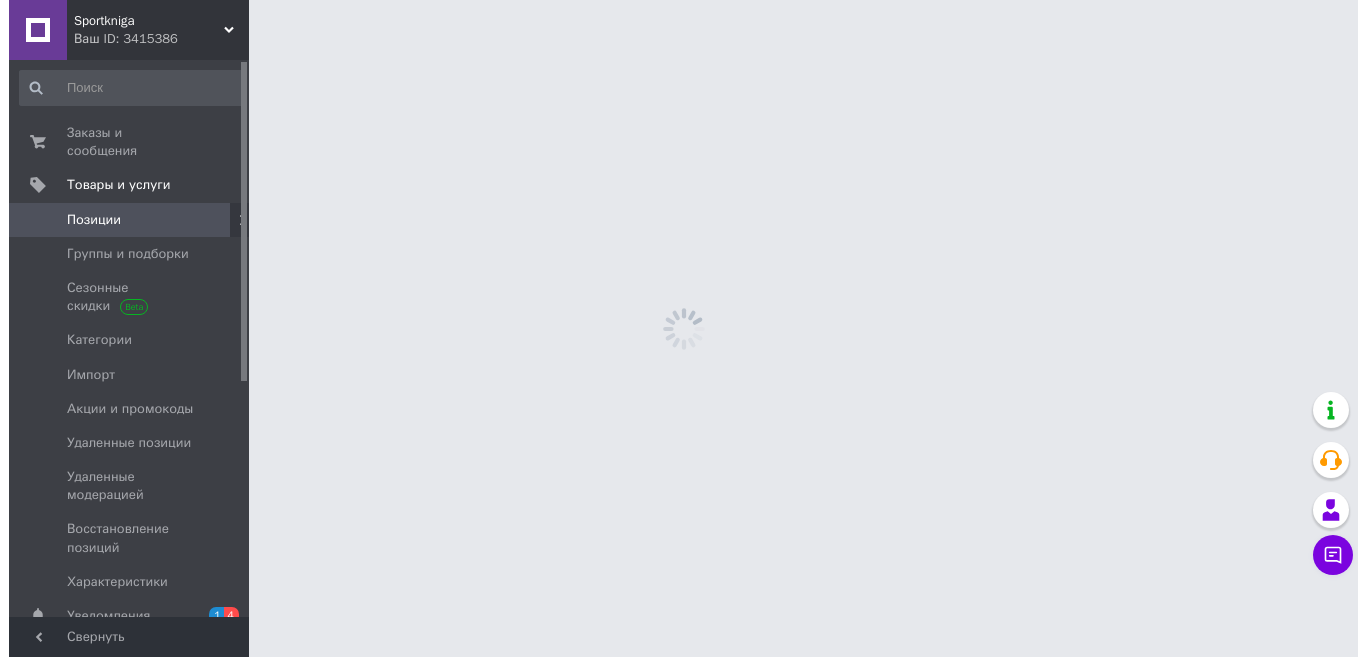 scroll, scrollTop: 0, scrollLeft: 0, axis: both 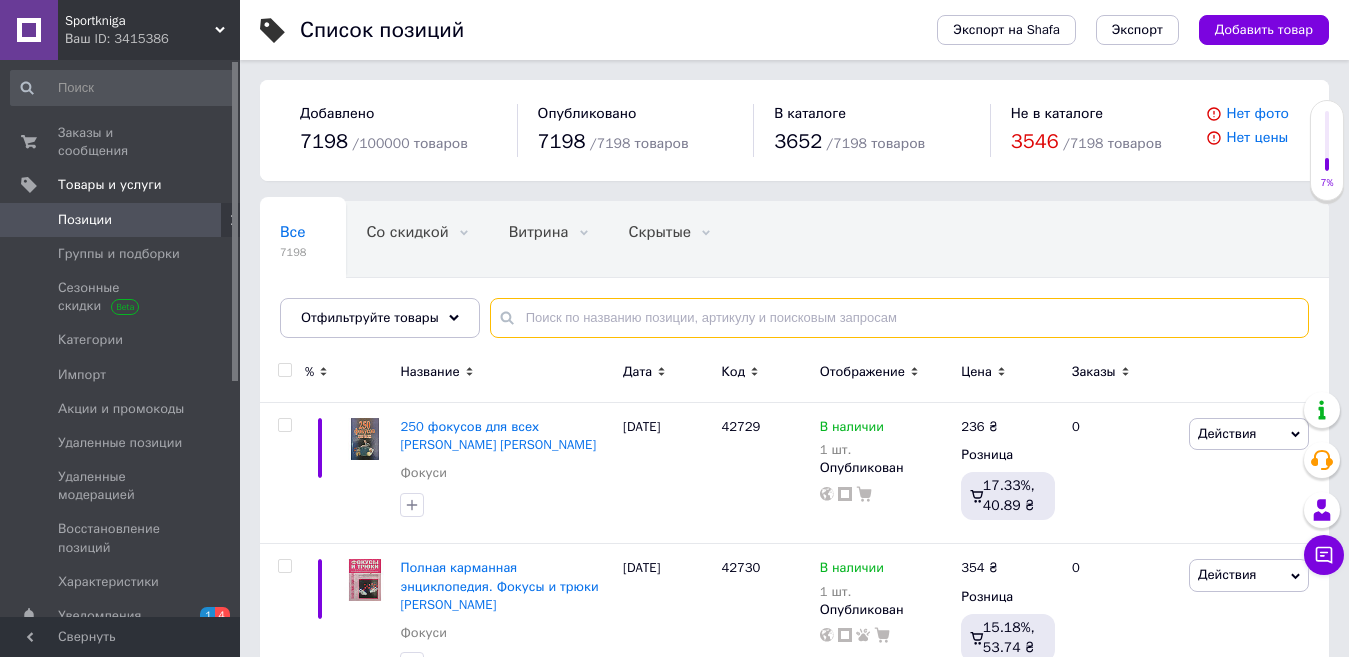 click at bounding box center (899, 318) 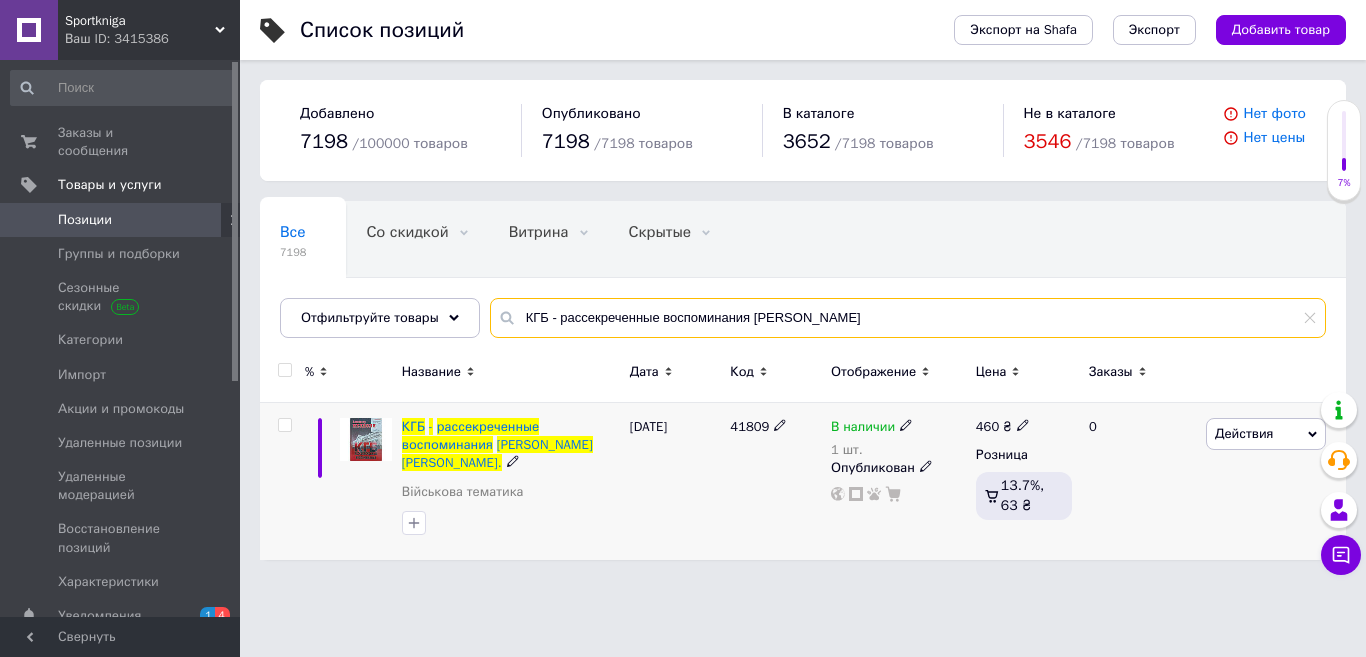 type on "КГБ - рассекреченные воспоминания [PERSON_NAME]" 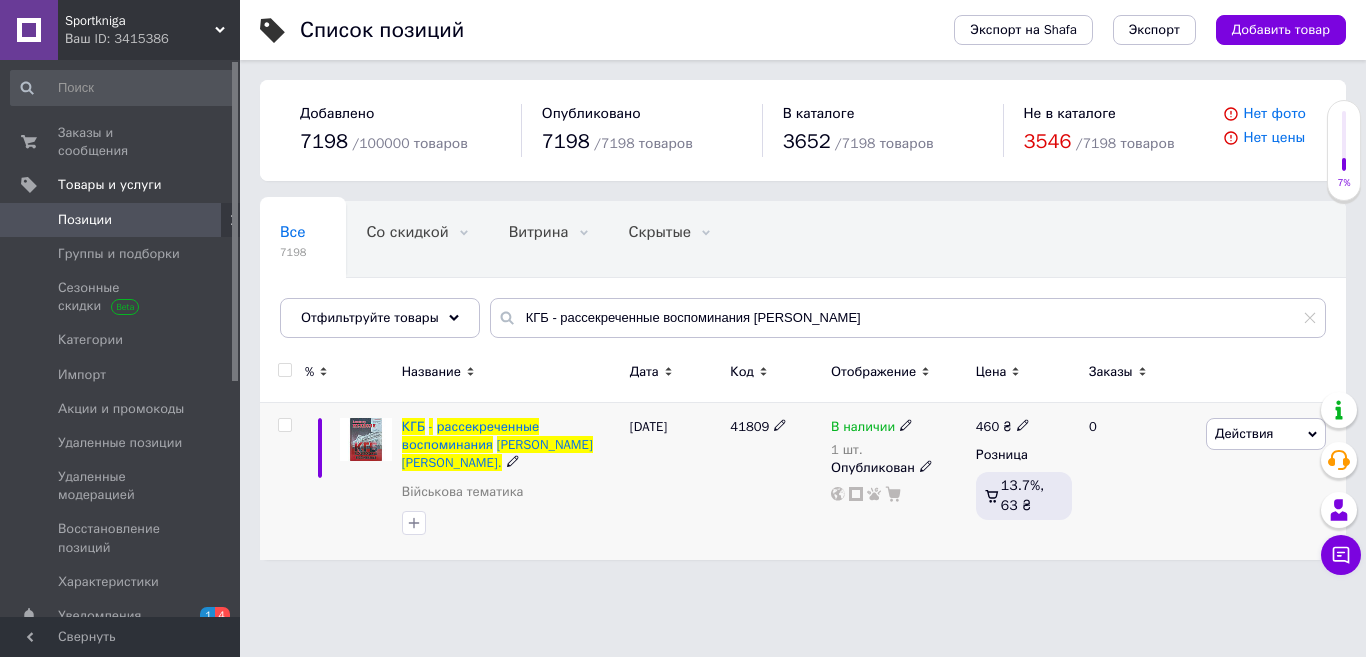 click 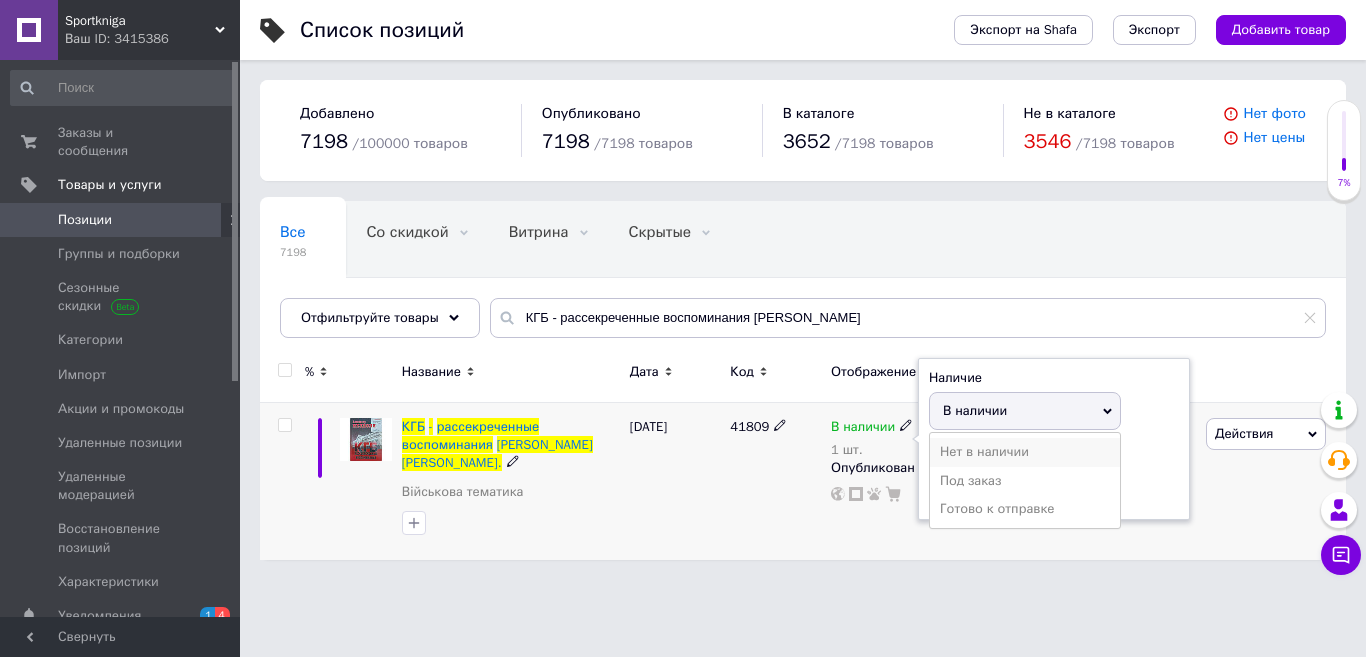 click on "Нет в наличии" at bounding box center [1025, 452] 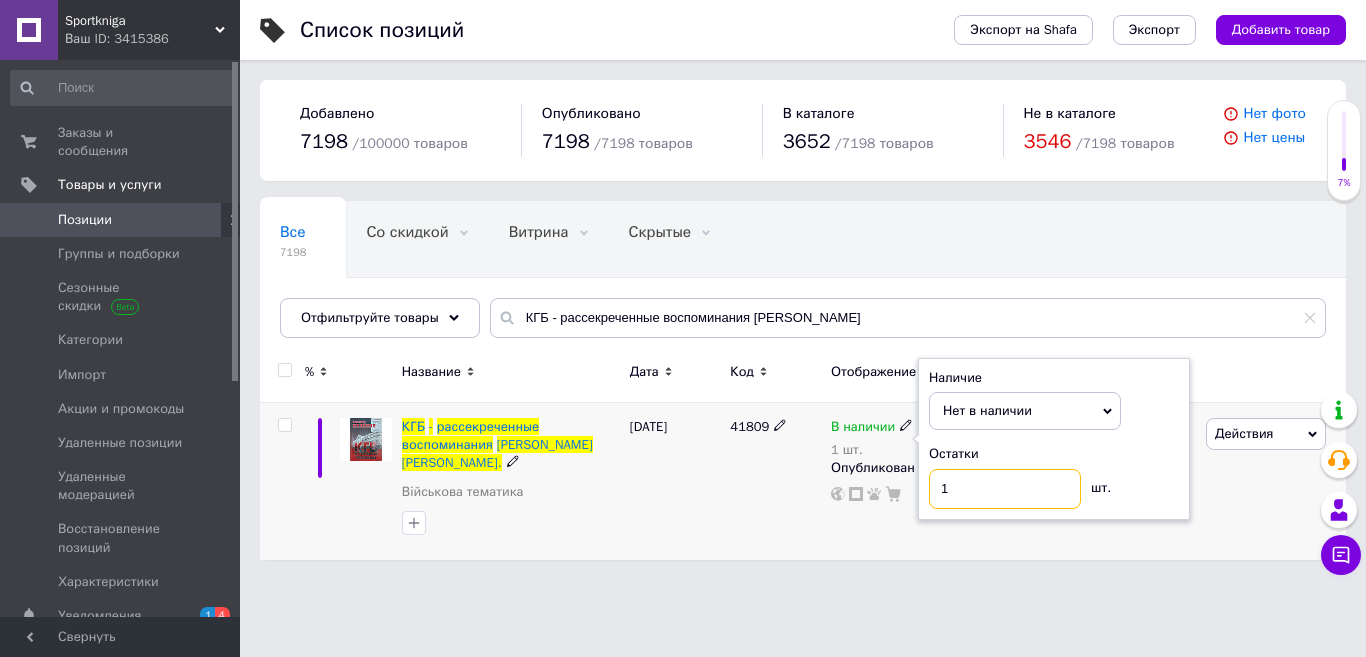 click on "1" at bounding box center (1005, 489) 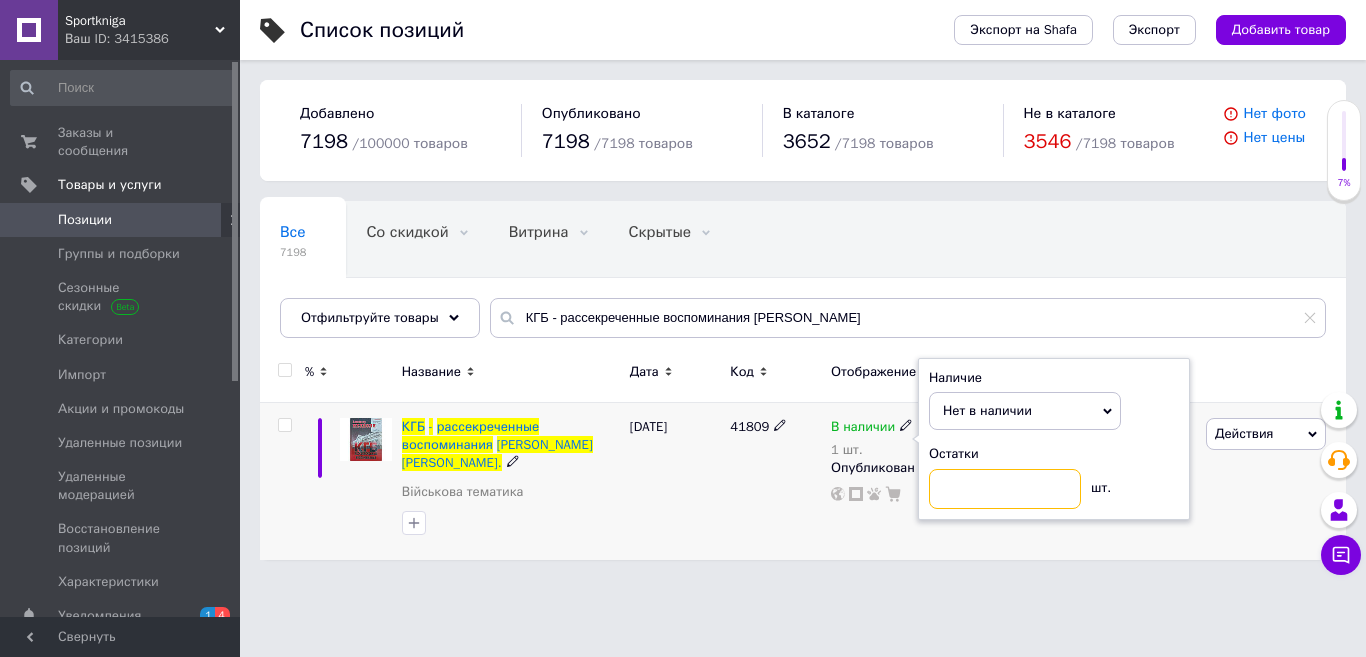 type 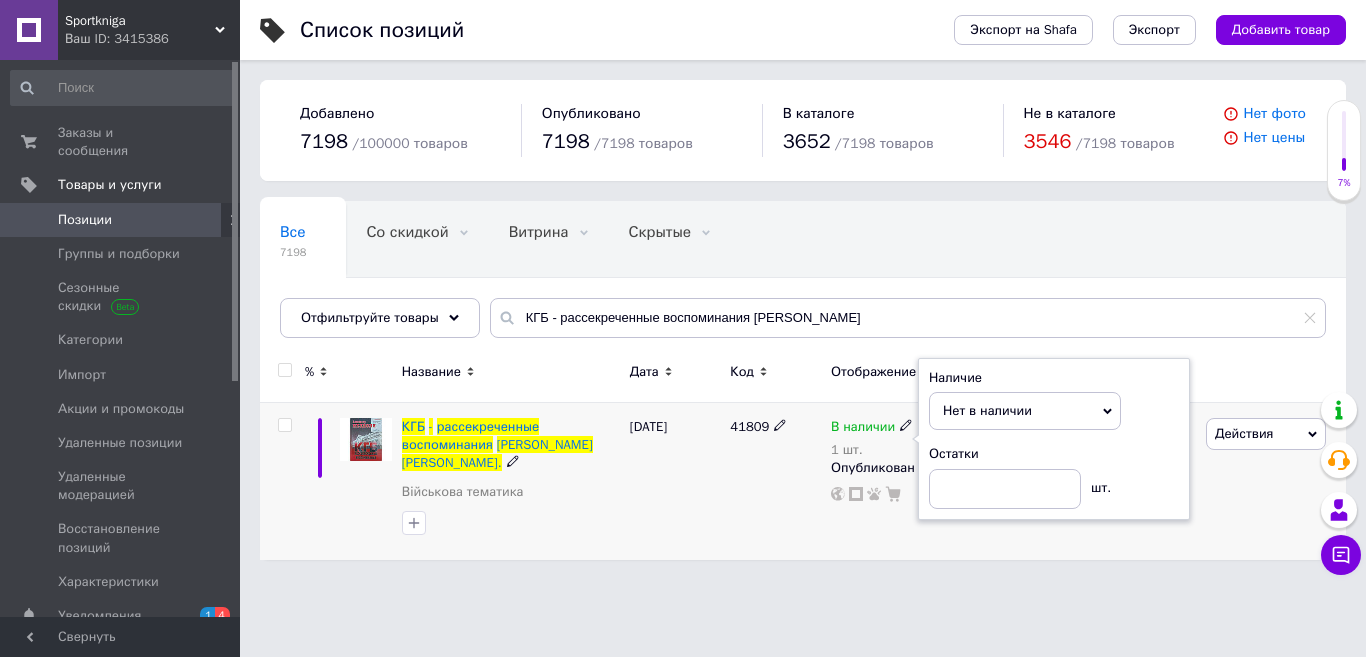 click on "41809" at bounding box center [775, 481] 